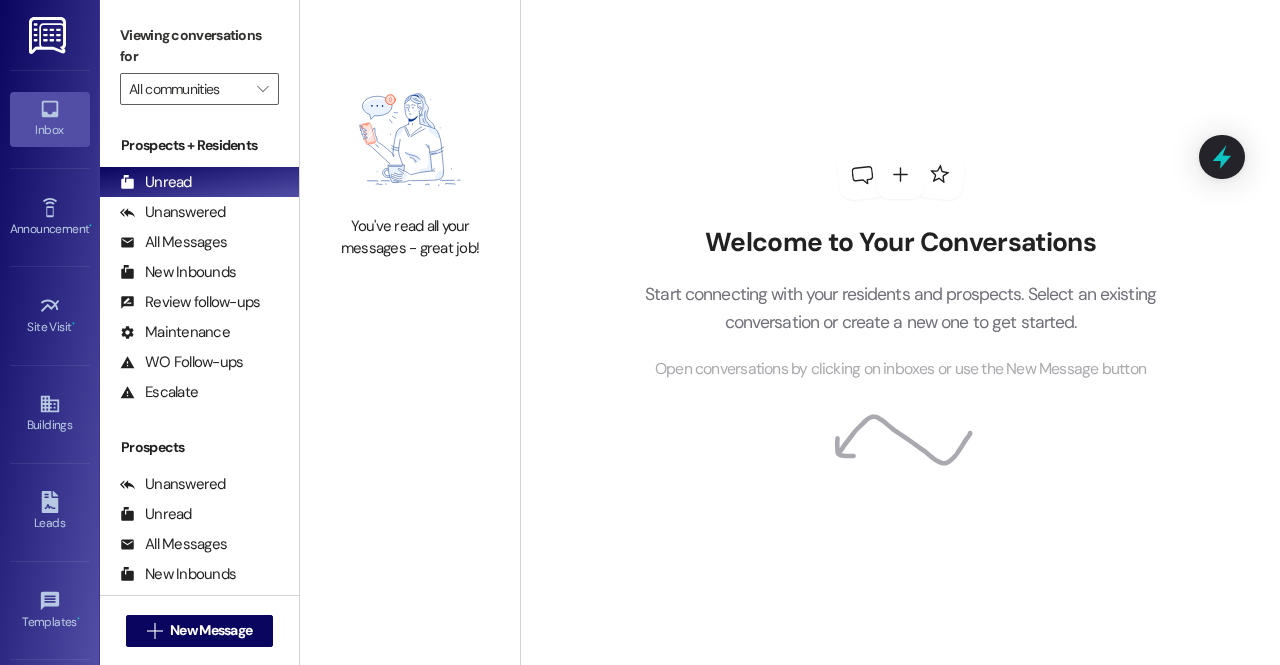 scroll, scrollTop: 0, scrollLeft: 0, axis: both 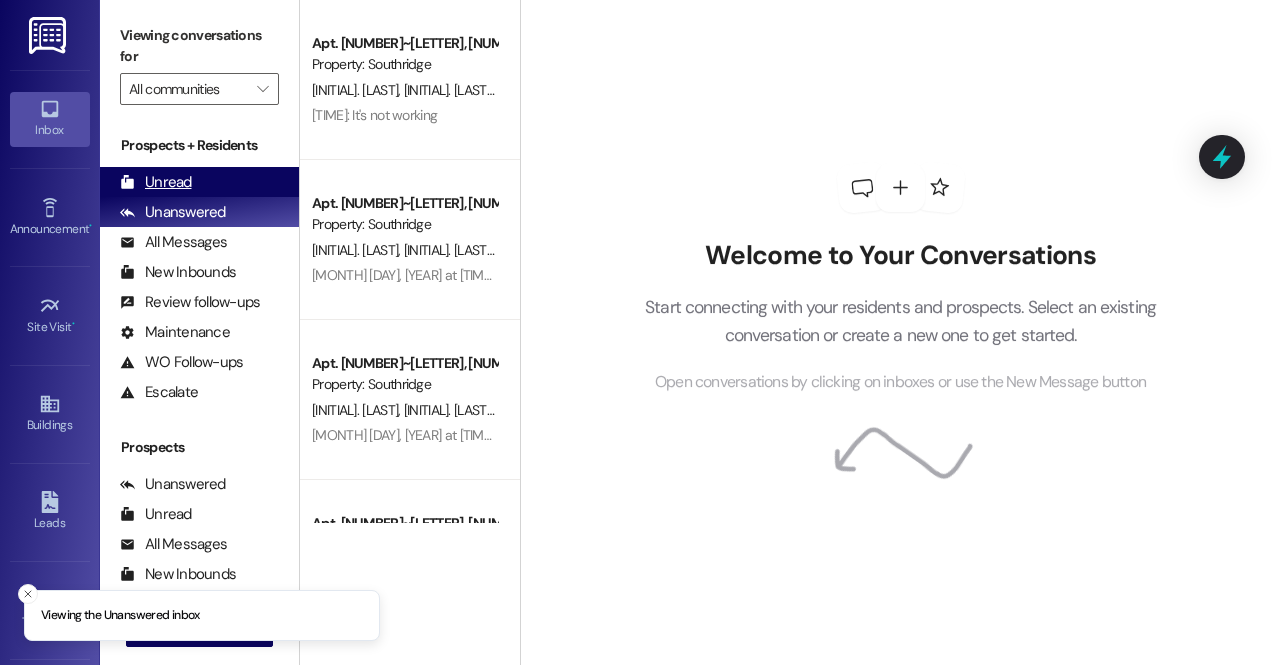 click on "Unread" at bounding box center (156, 182) 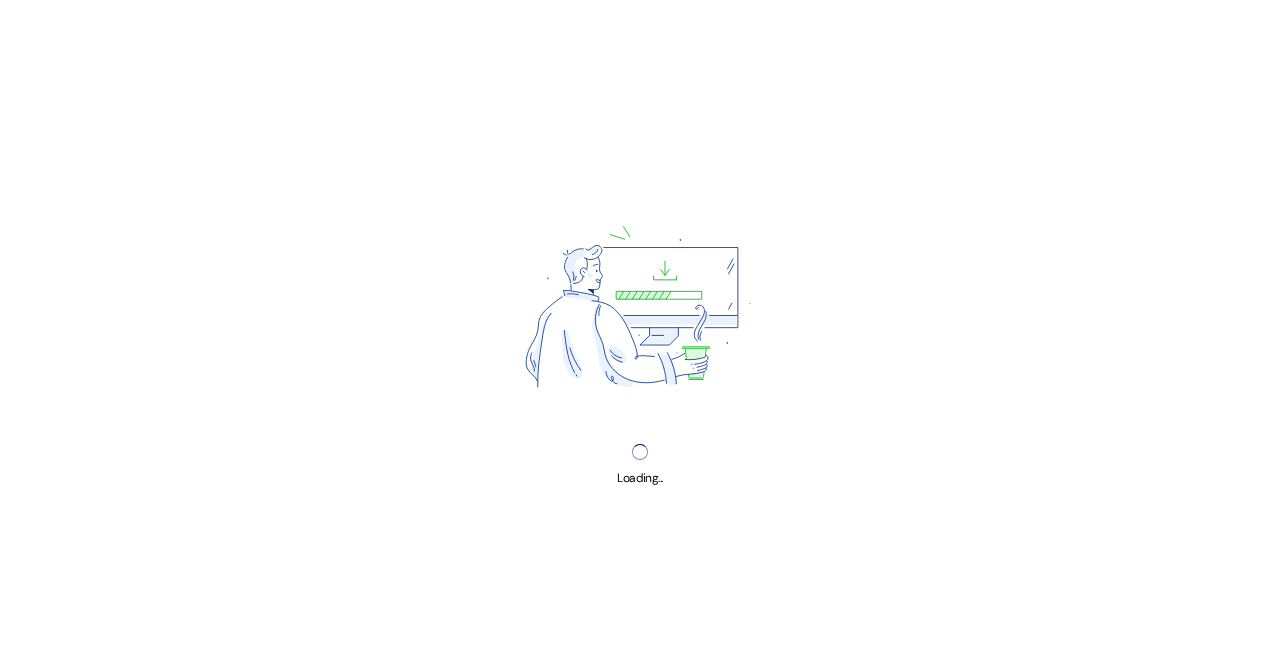 scroll, scrollTop: 0, scrollLeft: 0, axis: both 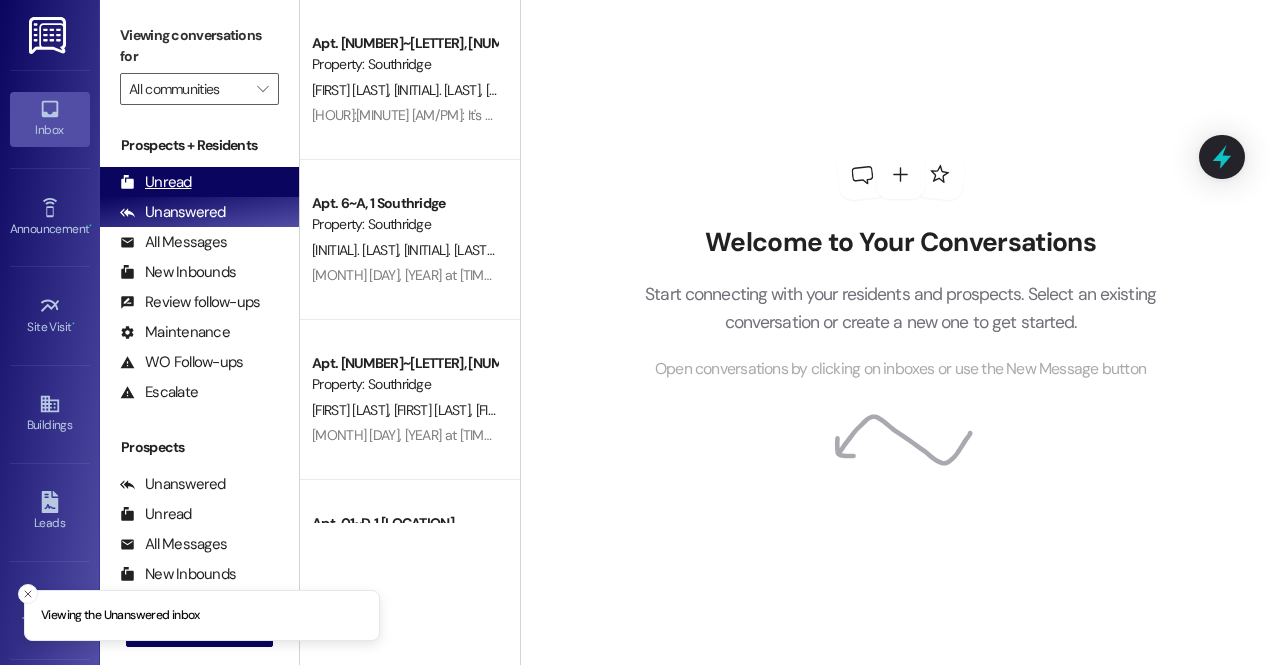 click on "Unread" at bounding box center (156, 182) 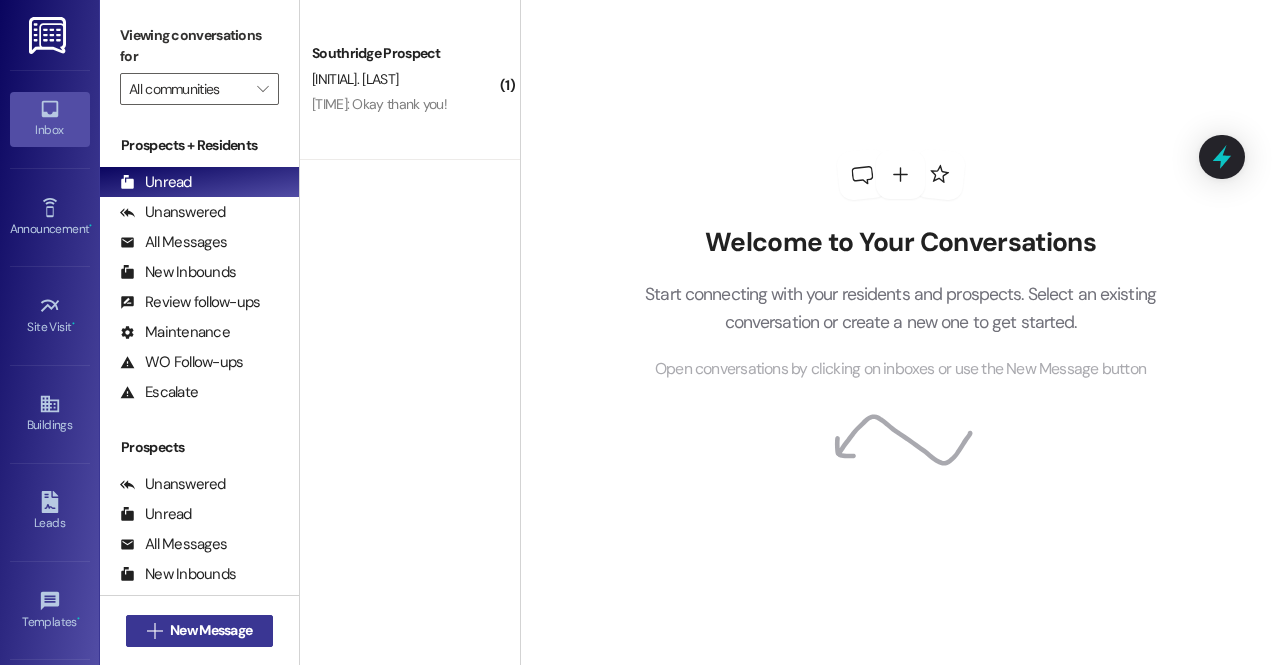 click on "New Message" at bounding box center [211, 630] 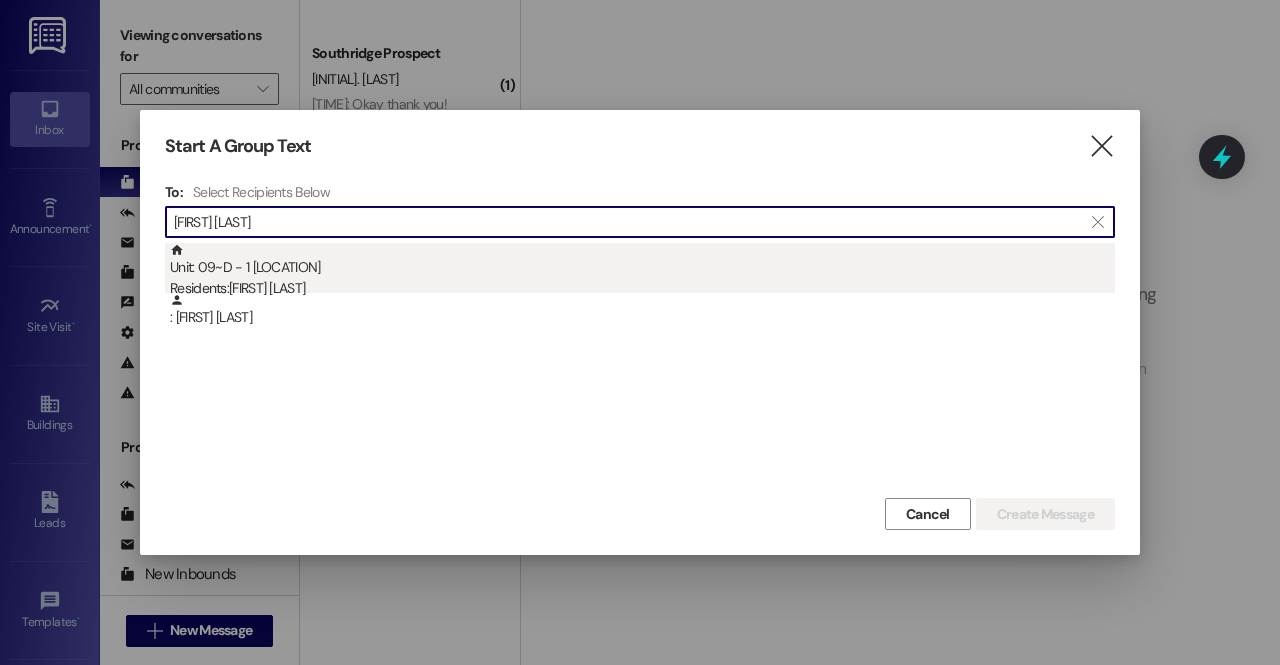 type on "[FIRST] [LAST]" 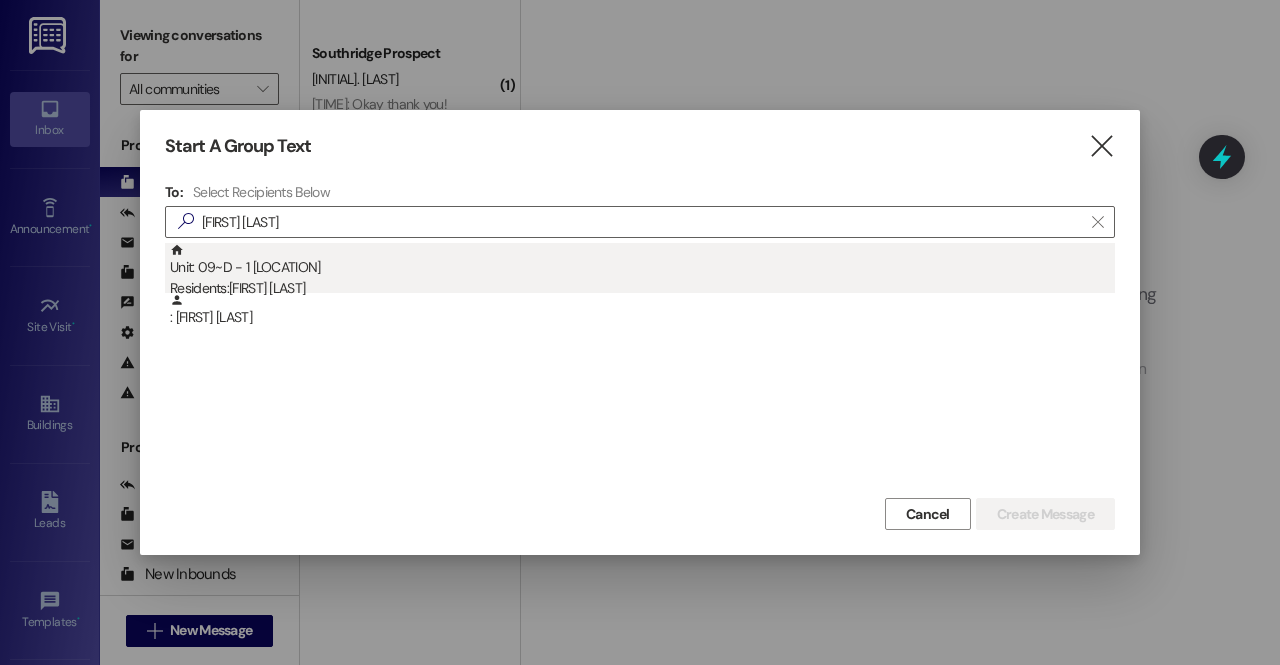 click on "Unit: [NUMBER]~[LETTER] [LETTER] Residents: [FIRST] [LAST]" at bounding box center [642, 271] 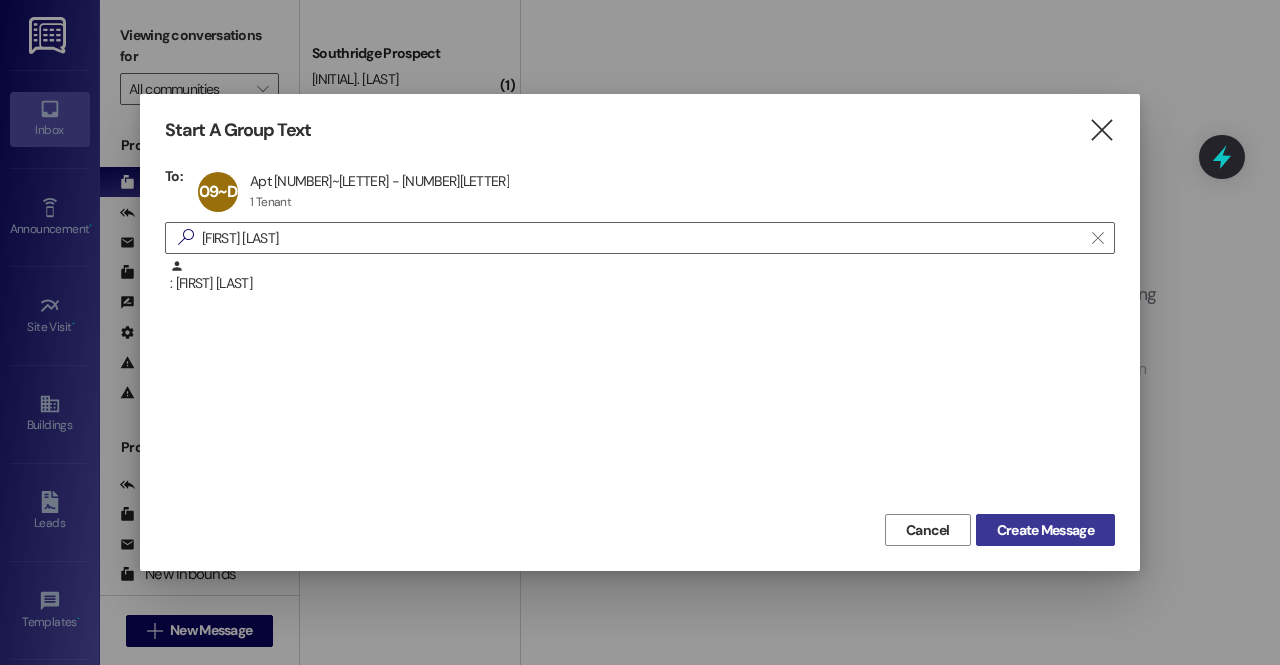 click on "Create Message" at bounding box center [1045, 530] 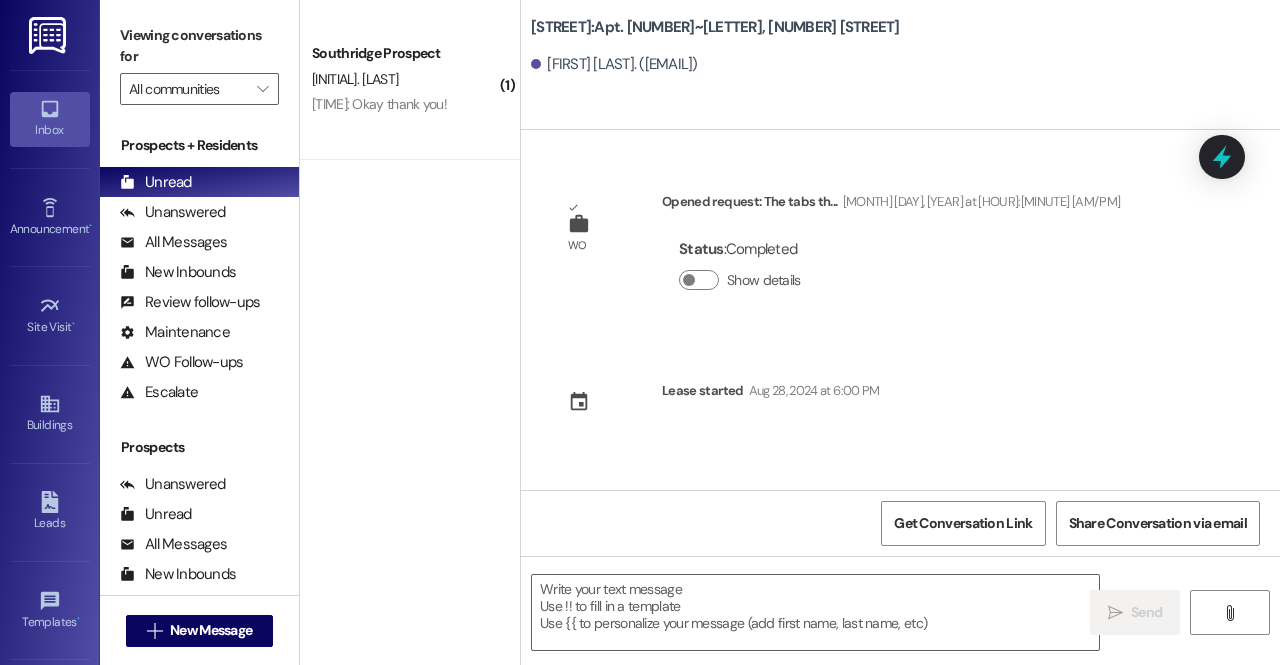 scroll, scrollTop: 33210, scrollLeft: 0, axis: vertical 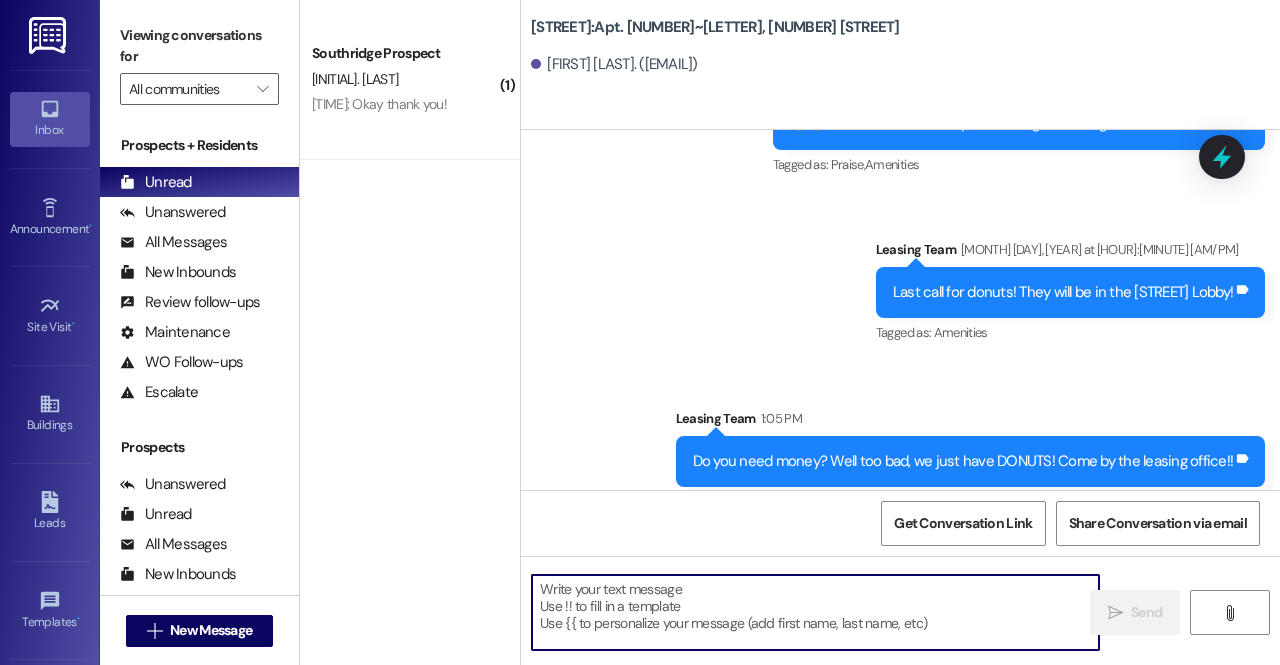 click at bounding box center [815, 612] 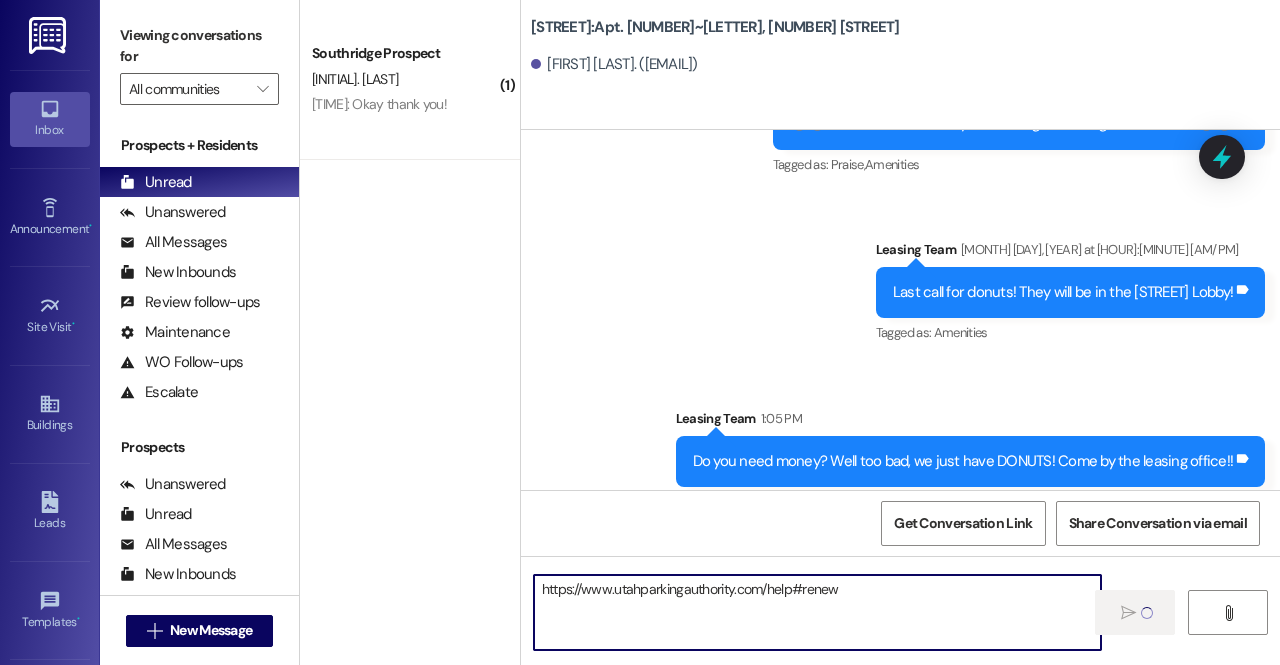 type 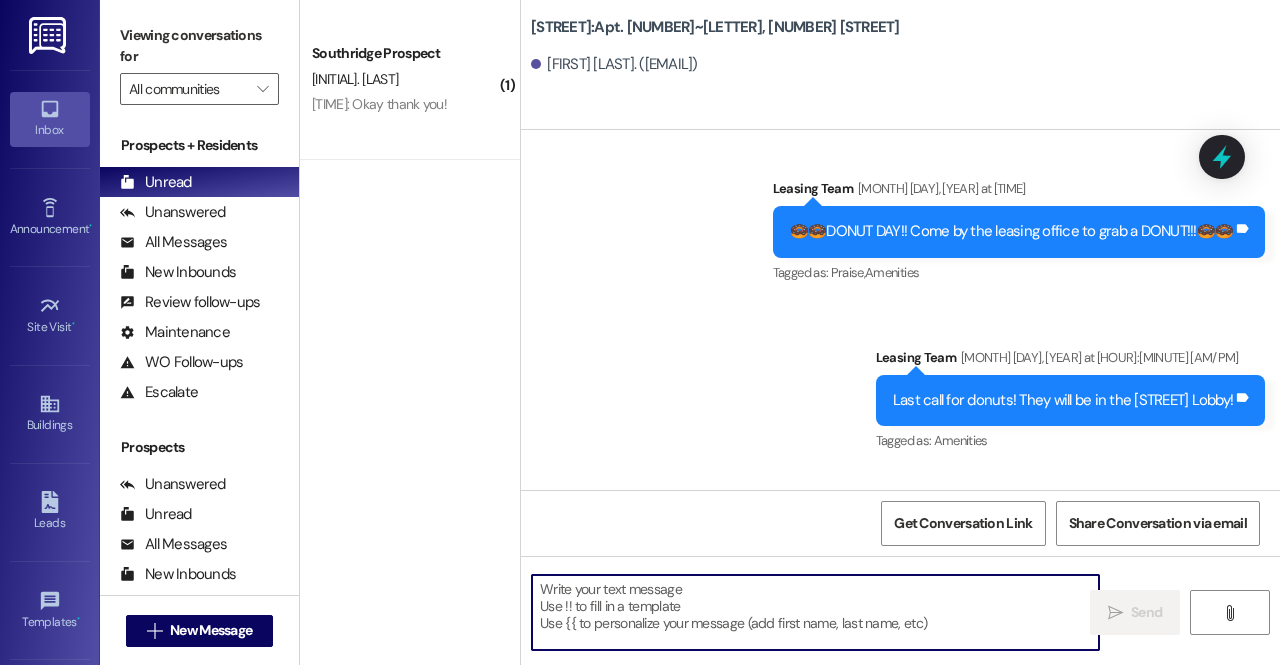 scroll, scrollTop: 33350, scrollLeft: 0, axis: vertical 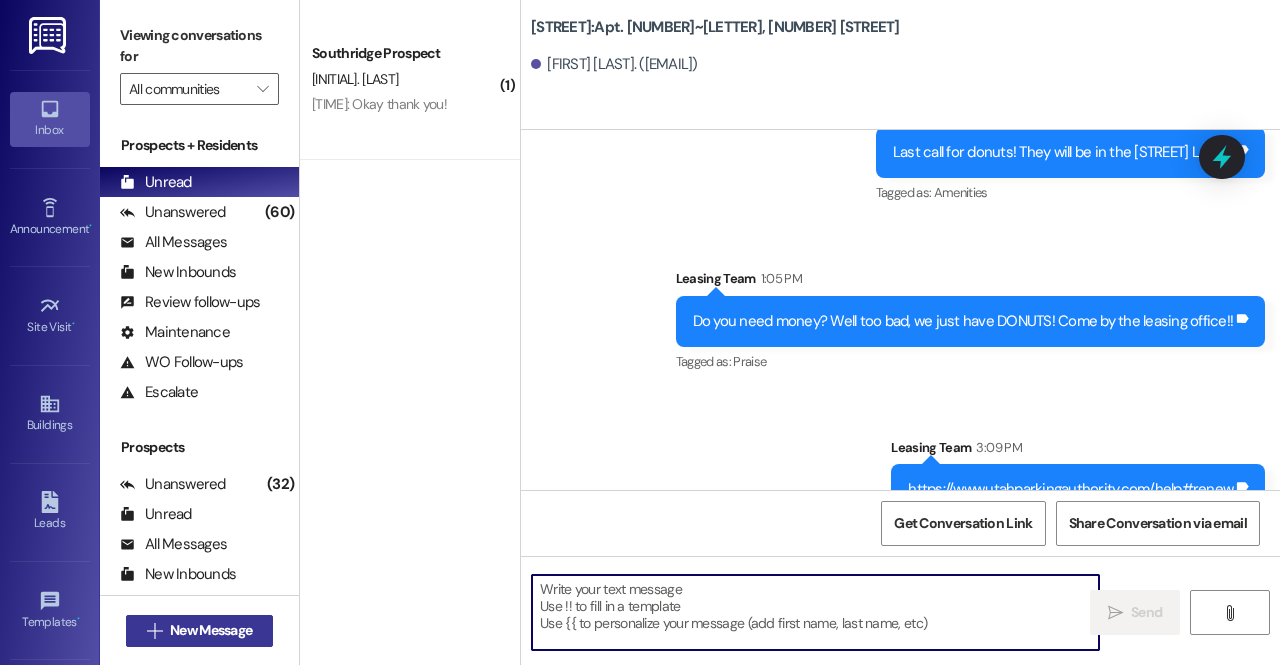click on "New Message" at bounding box center (211, 630) 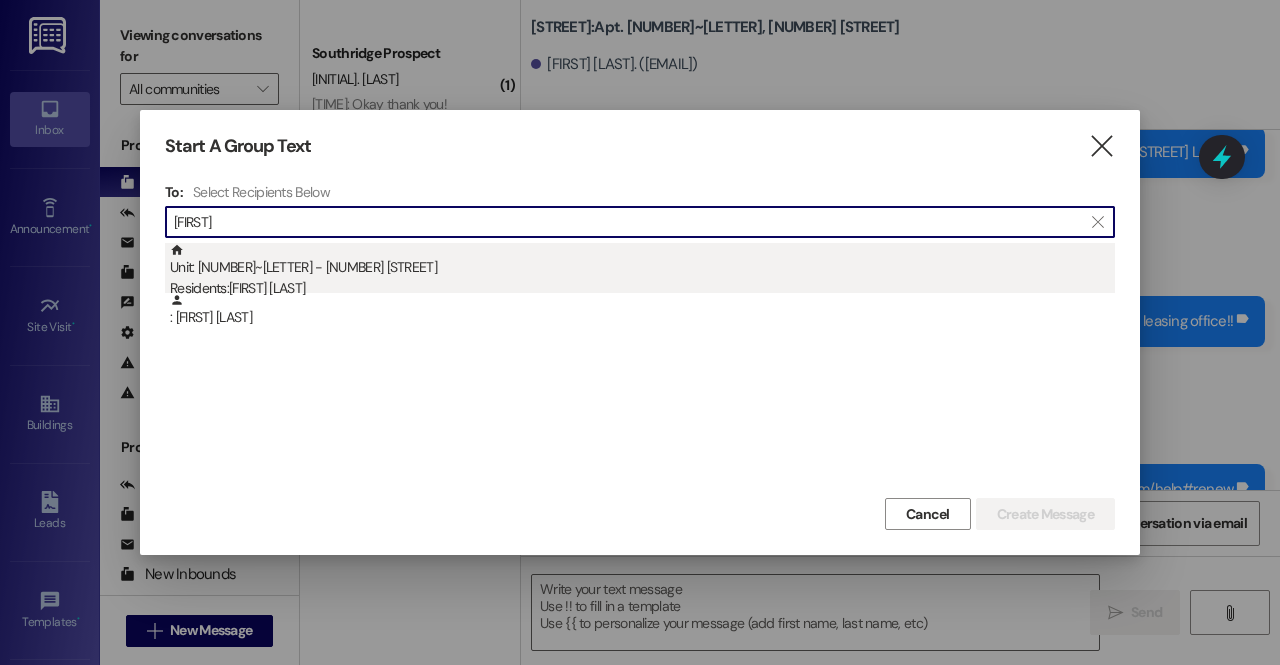 type on "[FIRST]" 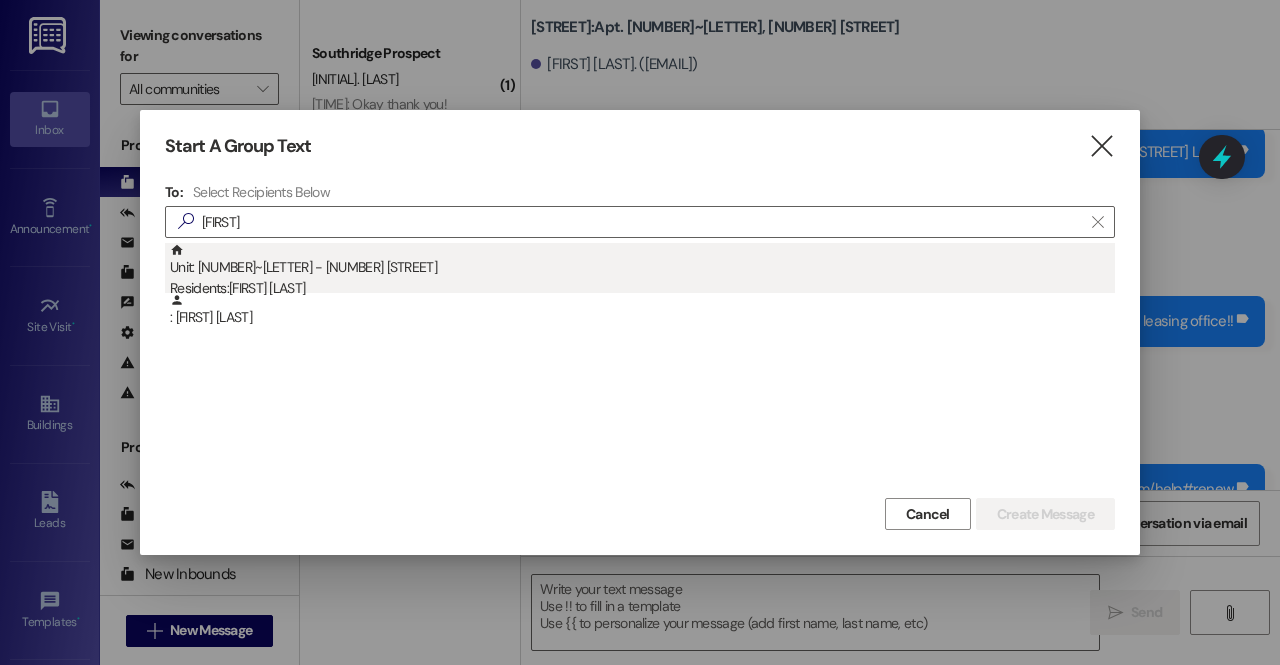 click on "Unit: [NUMBER]~[LETTER] - [NUMBER] [STREET] Residents: [FIRST] [LAST]" at bounding box center [642, 271] 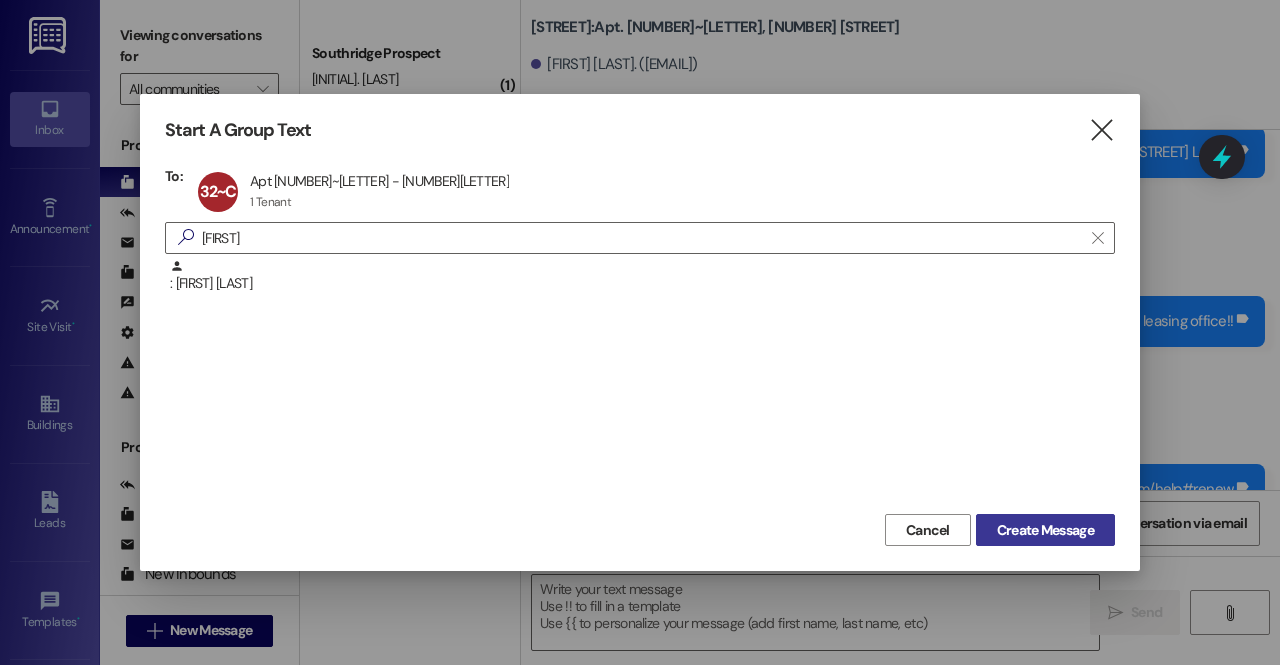 click on "Create Message" at bounding box center [1045, 530] 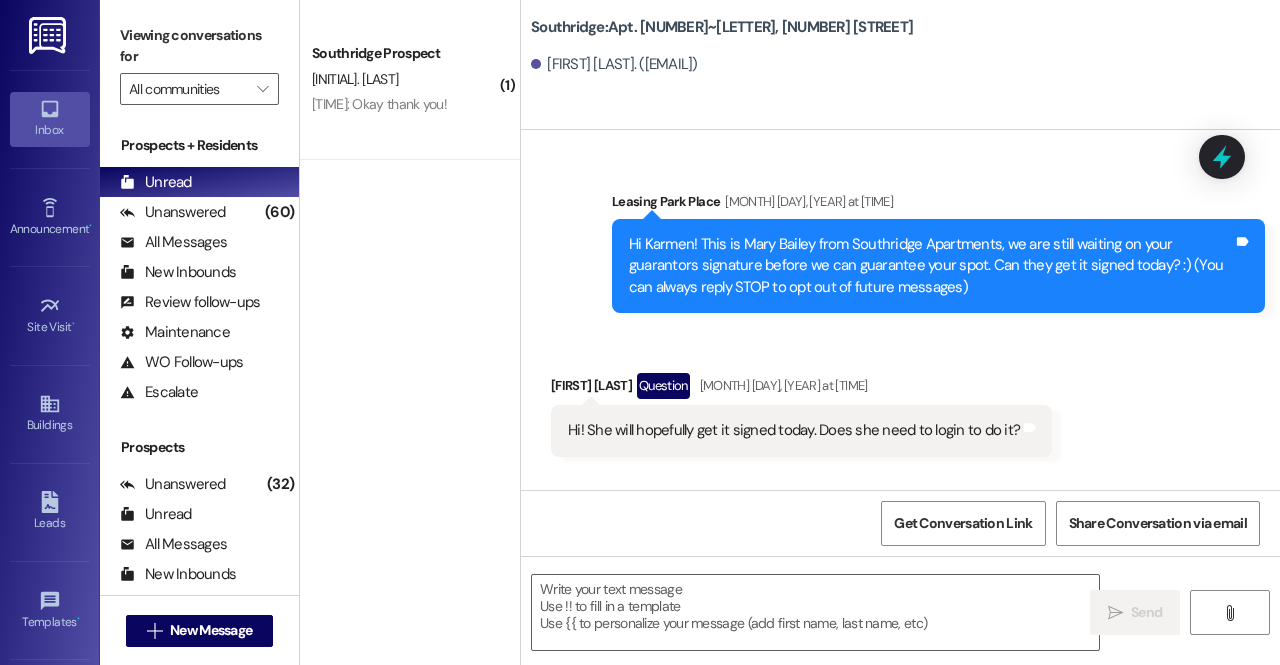 scroll, scrollTop: 47690, scrollLeft: 0, axis: vertical 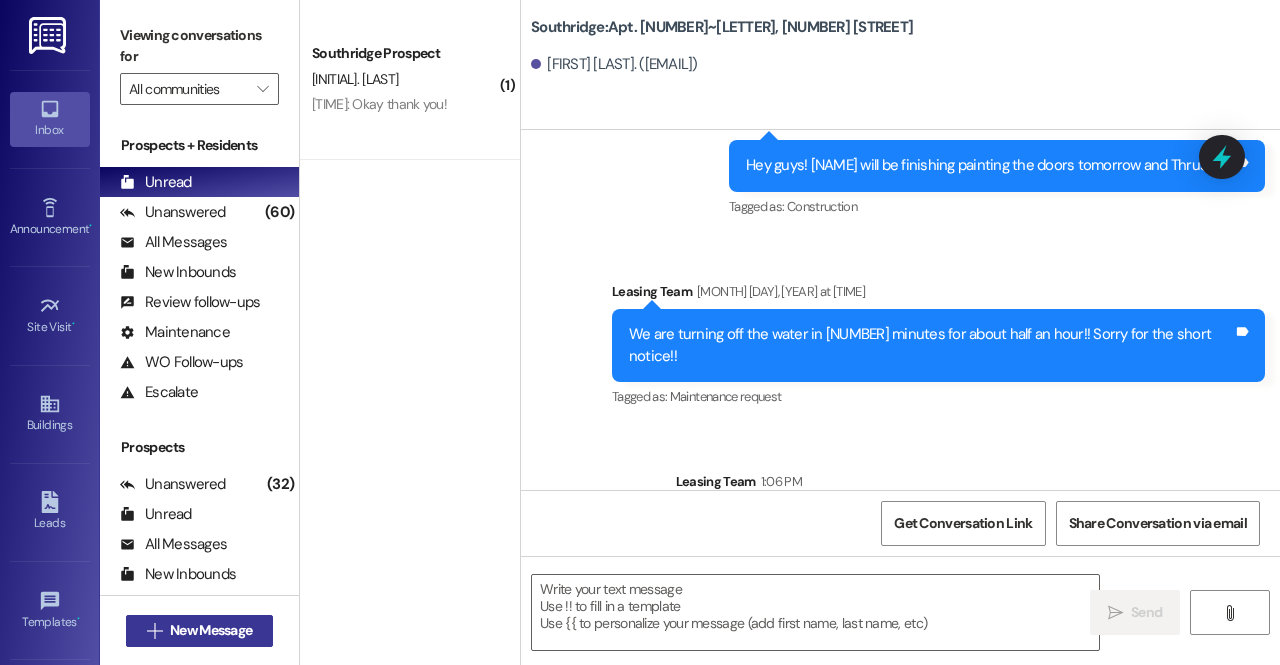 click on " New Message" at bounding box center [200, 631] 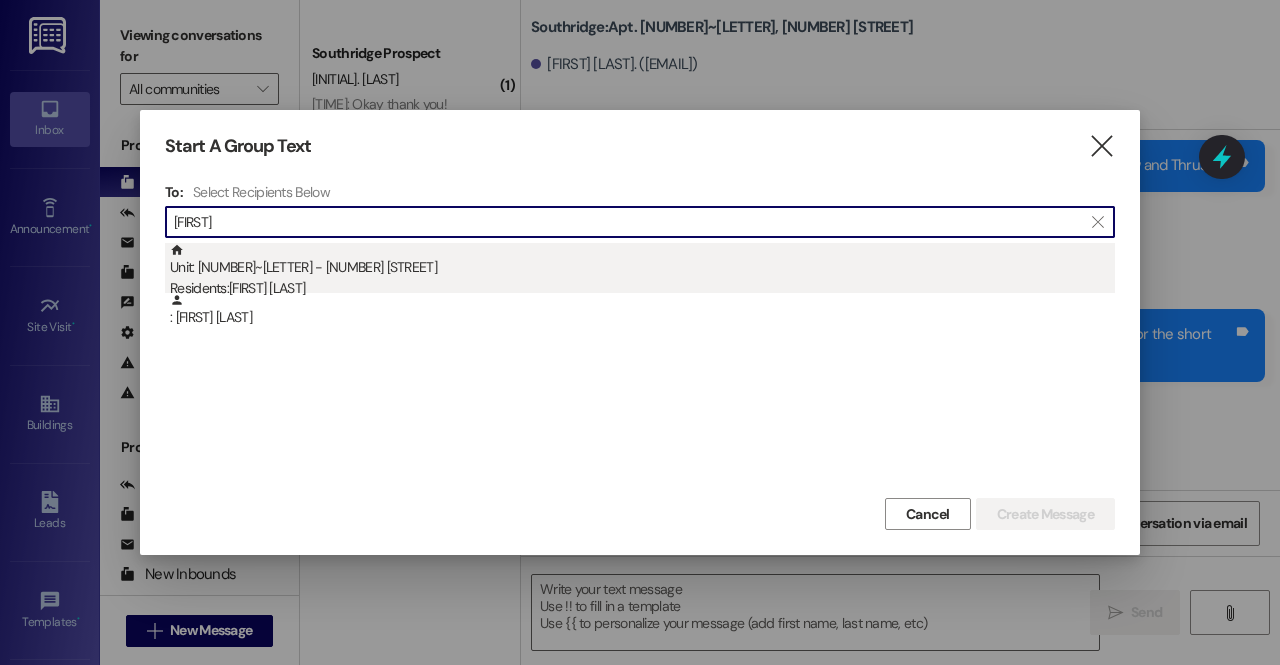 type on "[FIRST]" 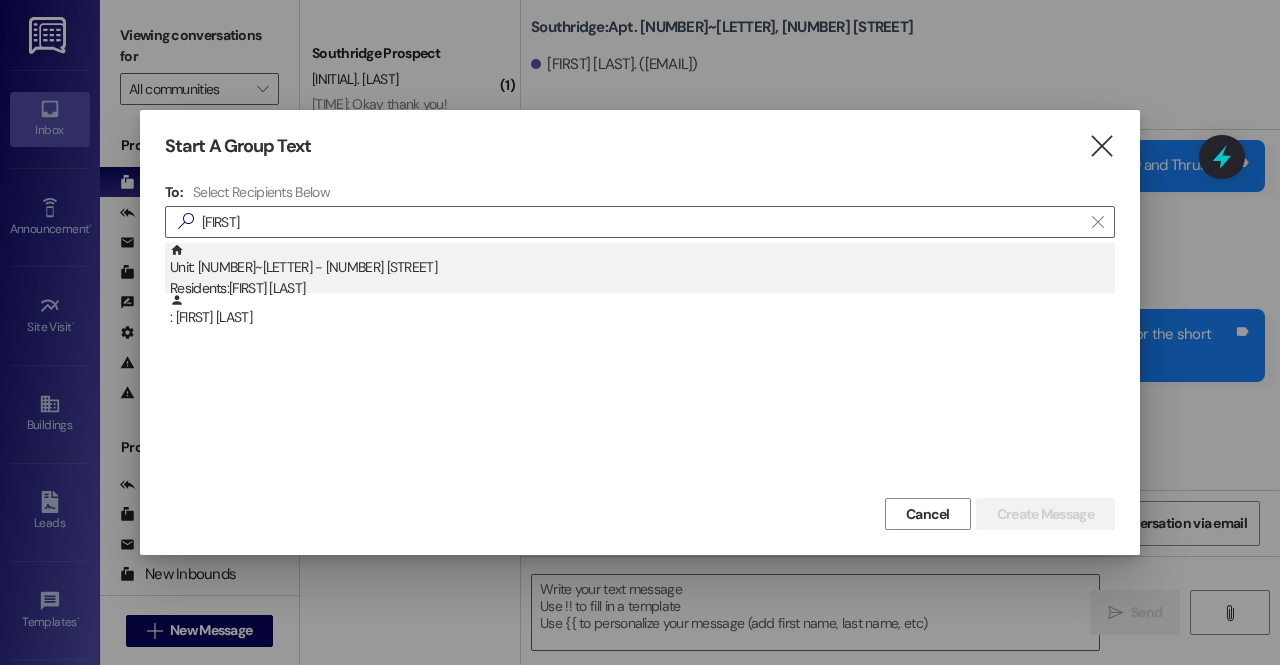 click on "Unit: [NUMBER]~[LETTER] - [NUMBER] [STREET] Residents: [FIRST] [LAST]" at bounding box center (642, 271) 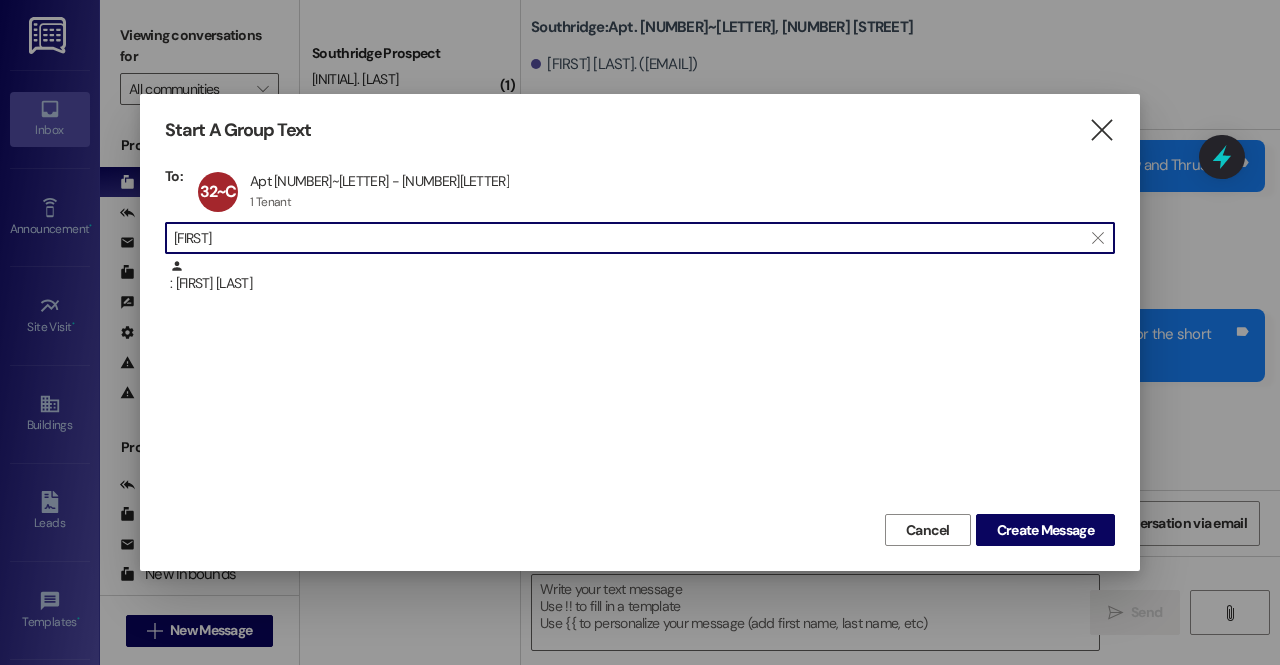 scroll, scrollTop: 1, scrollLeft: 0, axis: vertical 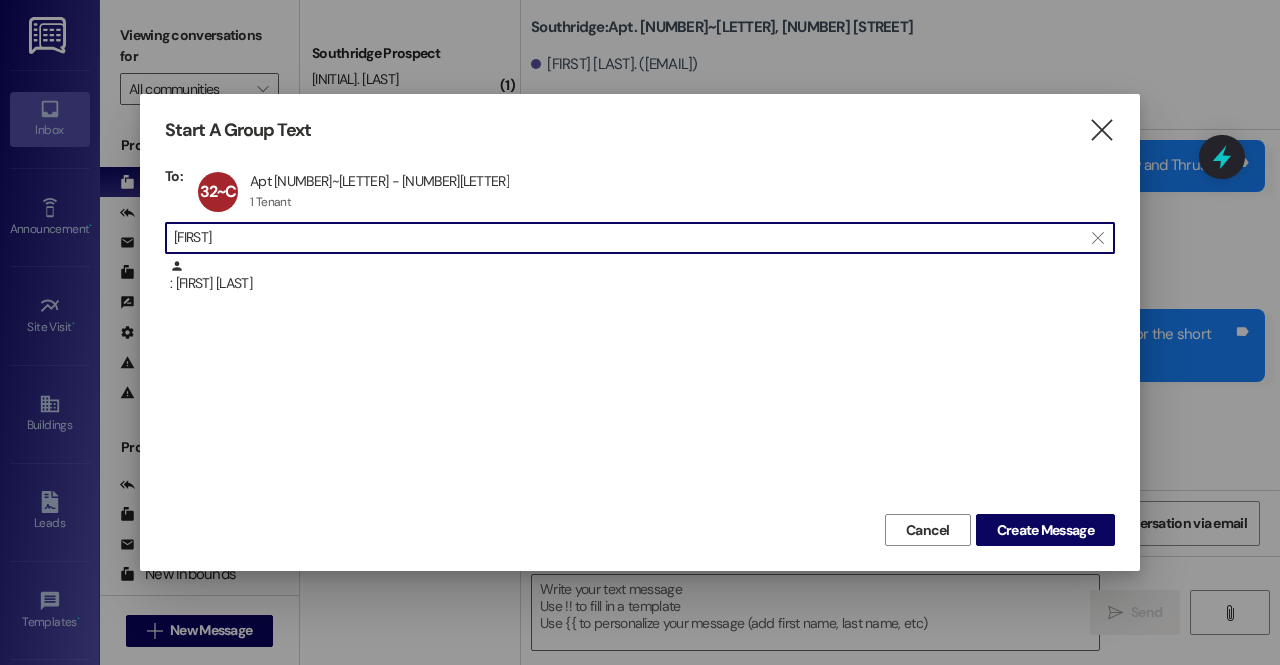 drag, startPoint x: 282, startPoint y: 233, endPoint x: 89, endPoint y: 246, distance: 193.43733 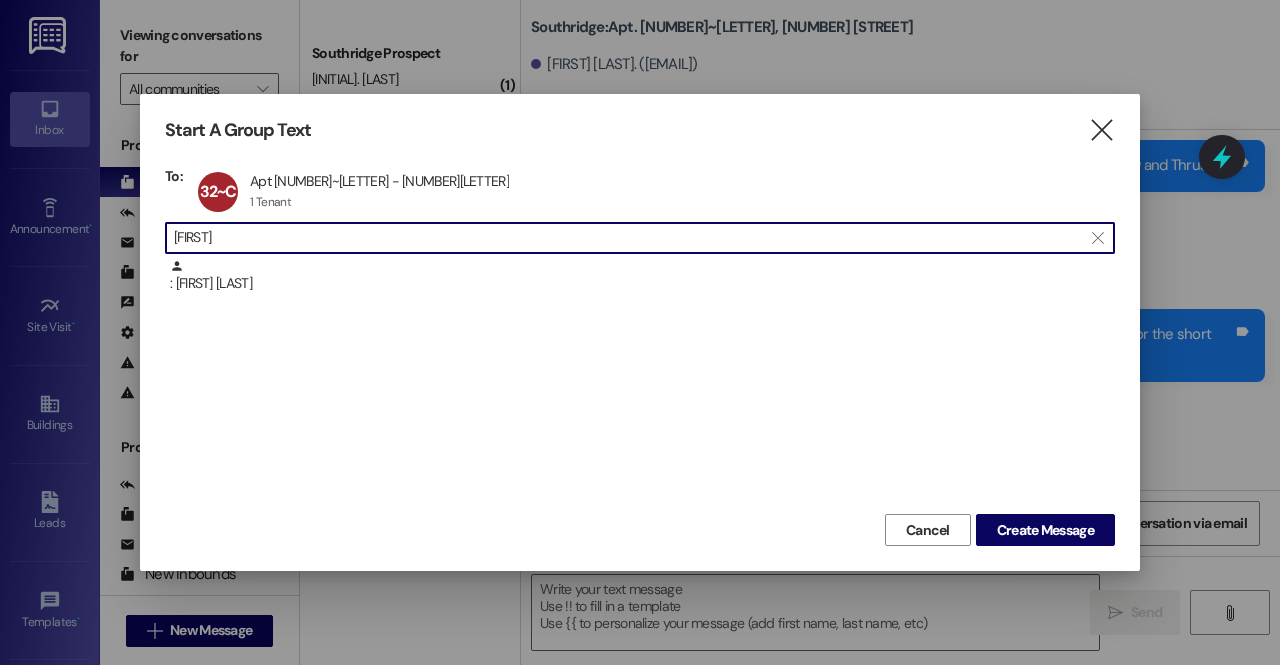 click on "Start A Group Text  To:  32~C Apt 32~C - 1S Apt 32~C - 1S 1 Tenant 1 Tenant click to remove  Karmen  : Karmen Smith Cancel Create Message" at bounding box center (640, 332) 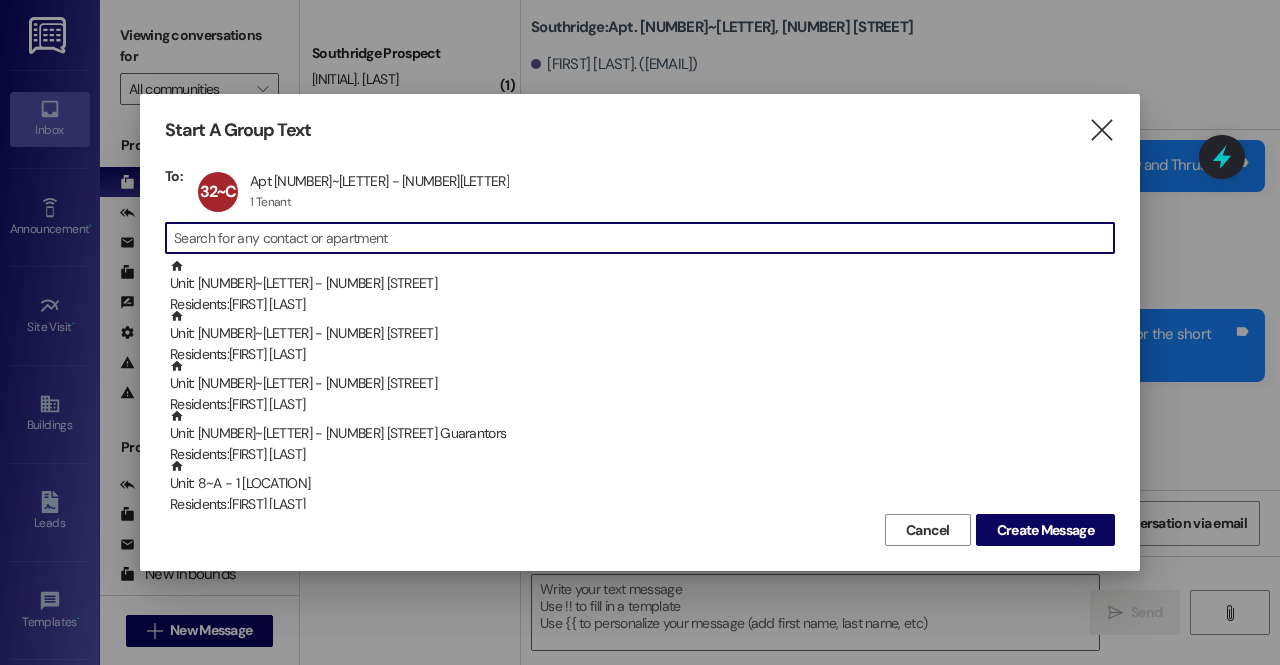 scroll, scrollTop: 0, scrollLeft: 0, axis: both 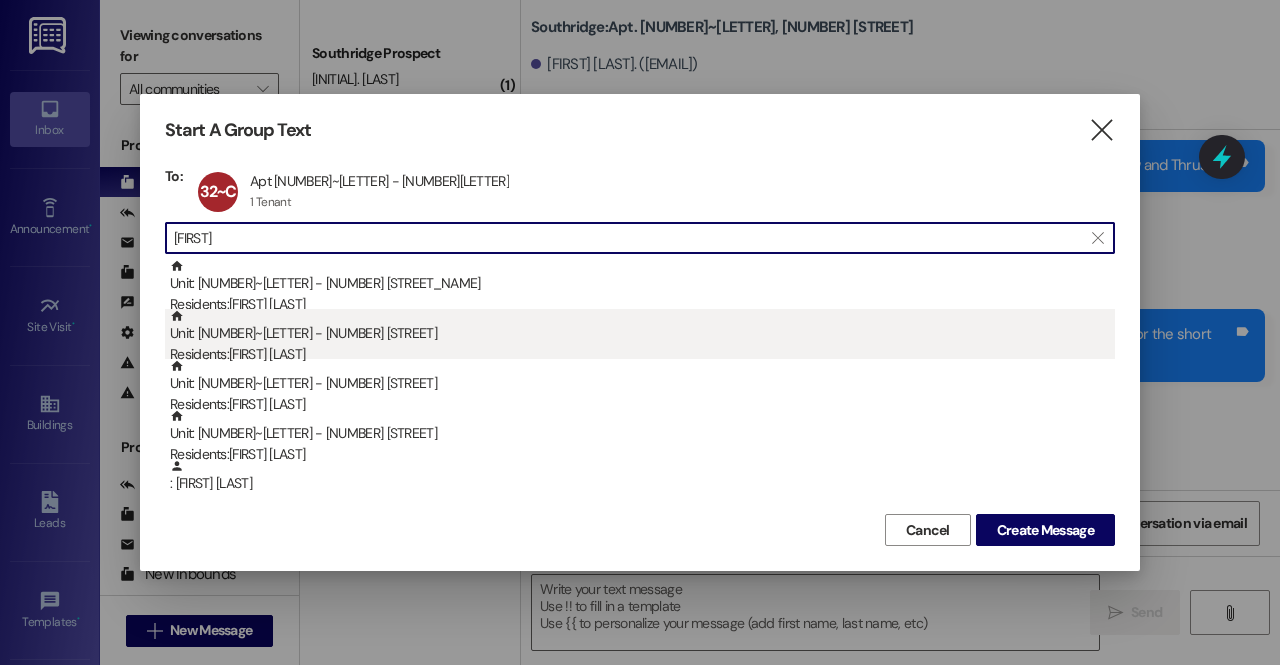 type on "[FIRST]" 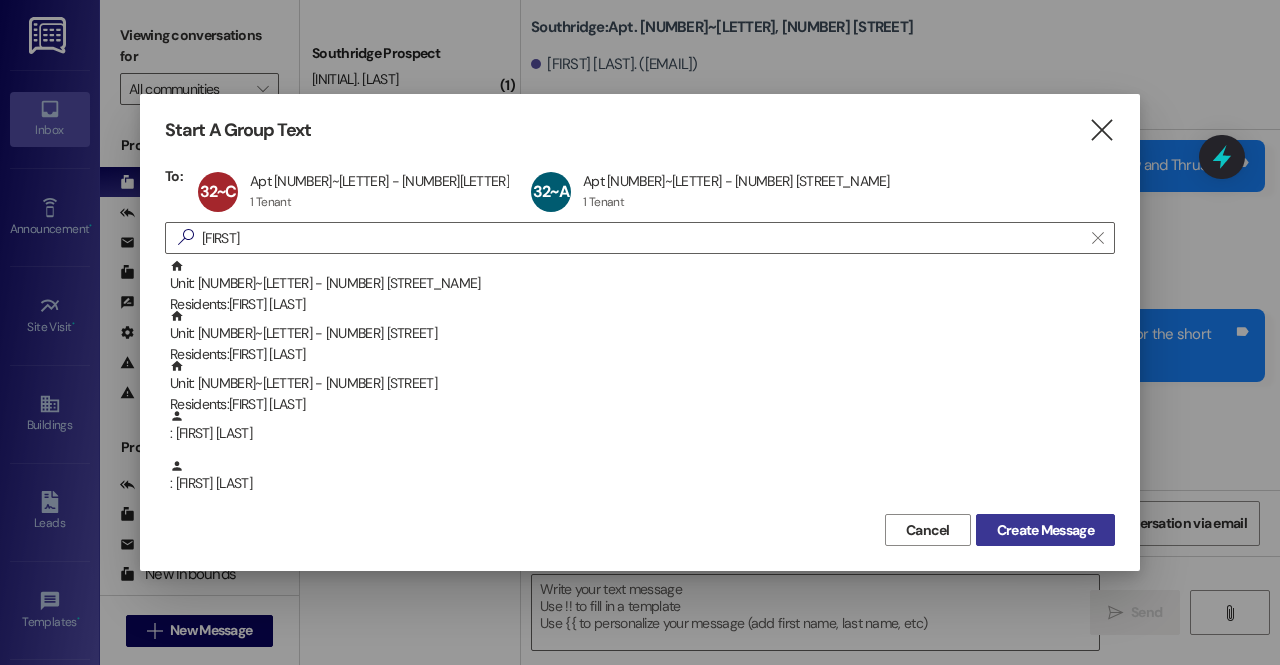 click on "Create Message" at bounding box center [1045, 530] 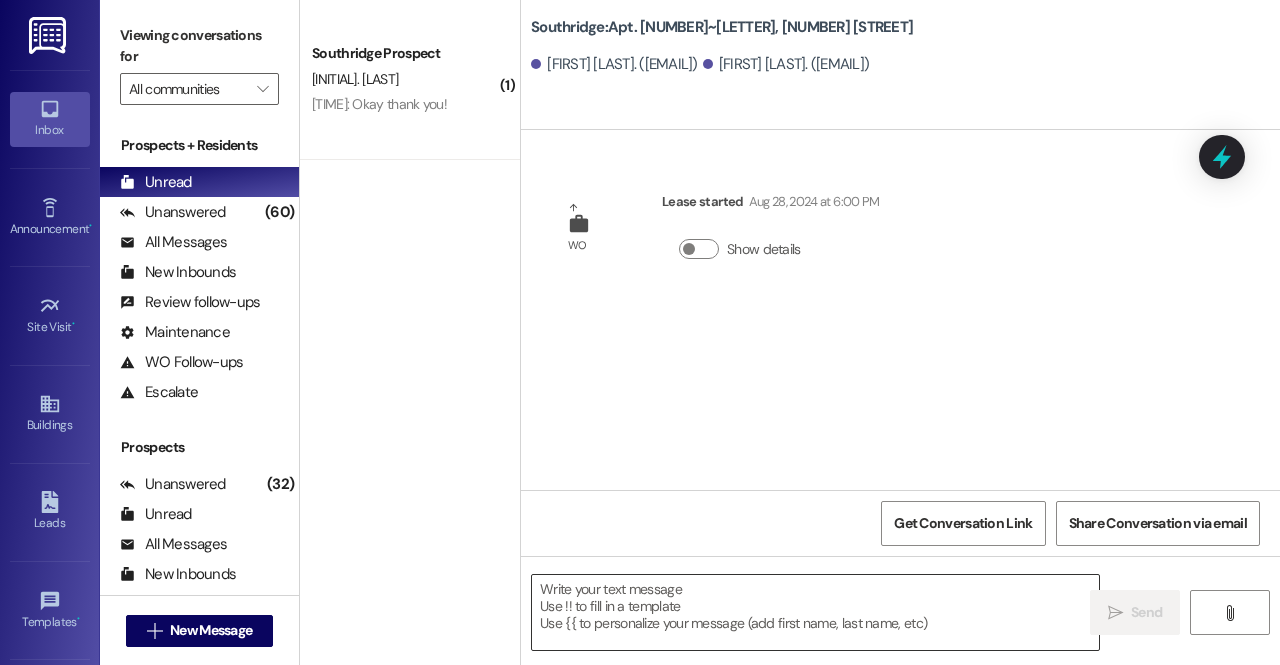 scroll, scrollTop: 0, scrollLeft: 0, axis: both 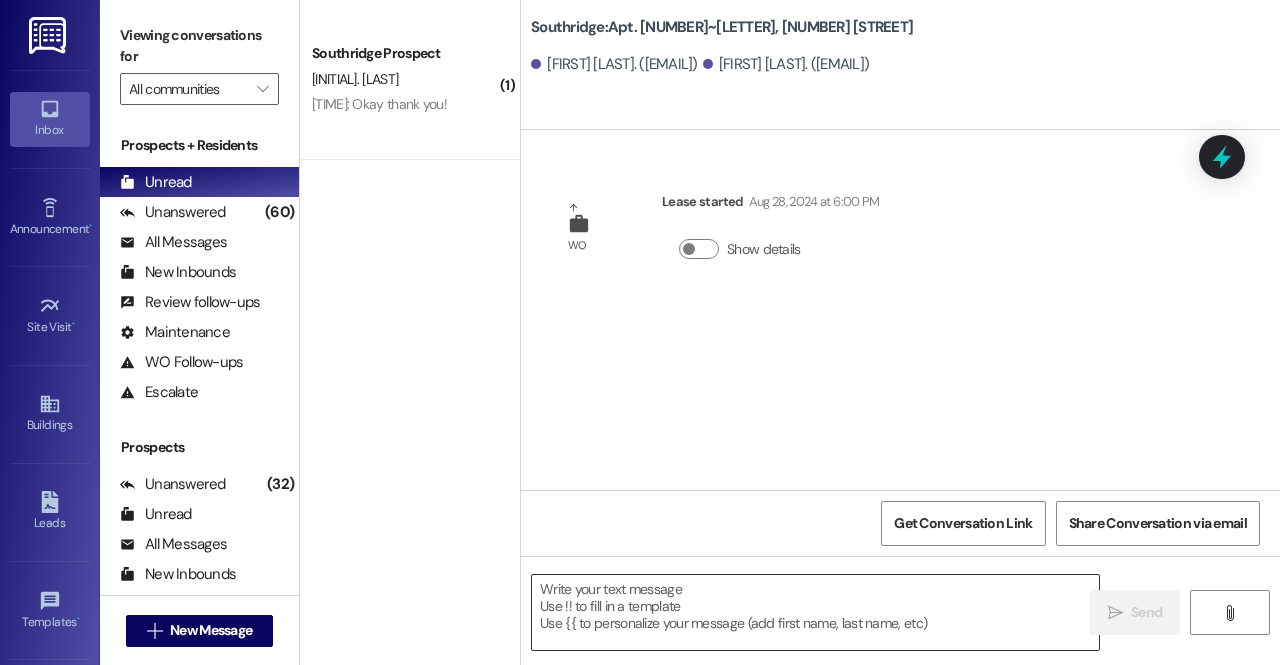 click at bounding box center (815, 612) 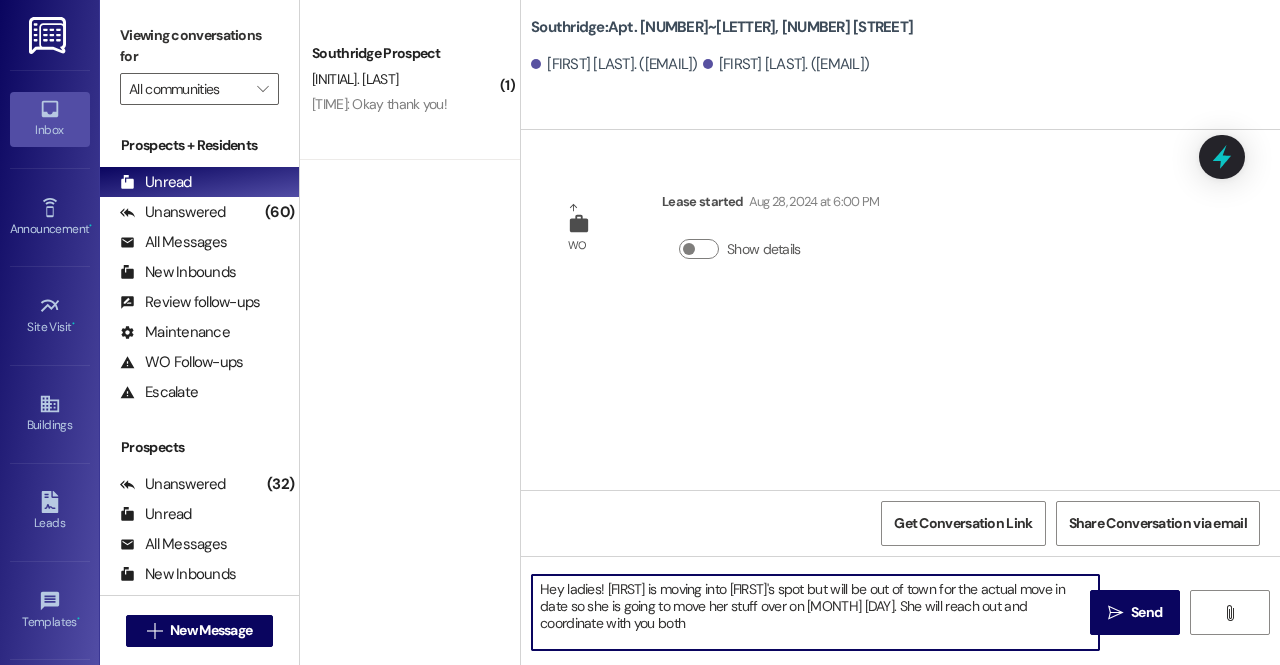 type on "Hey ladies! [FIRST] is moving into [FIRST]'s spot but will be out of town for the actual move in date so she is going to move her stuff over on [MONTH] [DAY]. She will reach out and coordinate with you both." 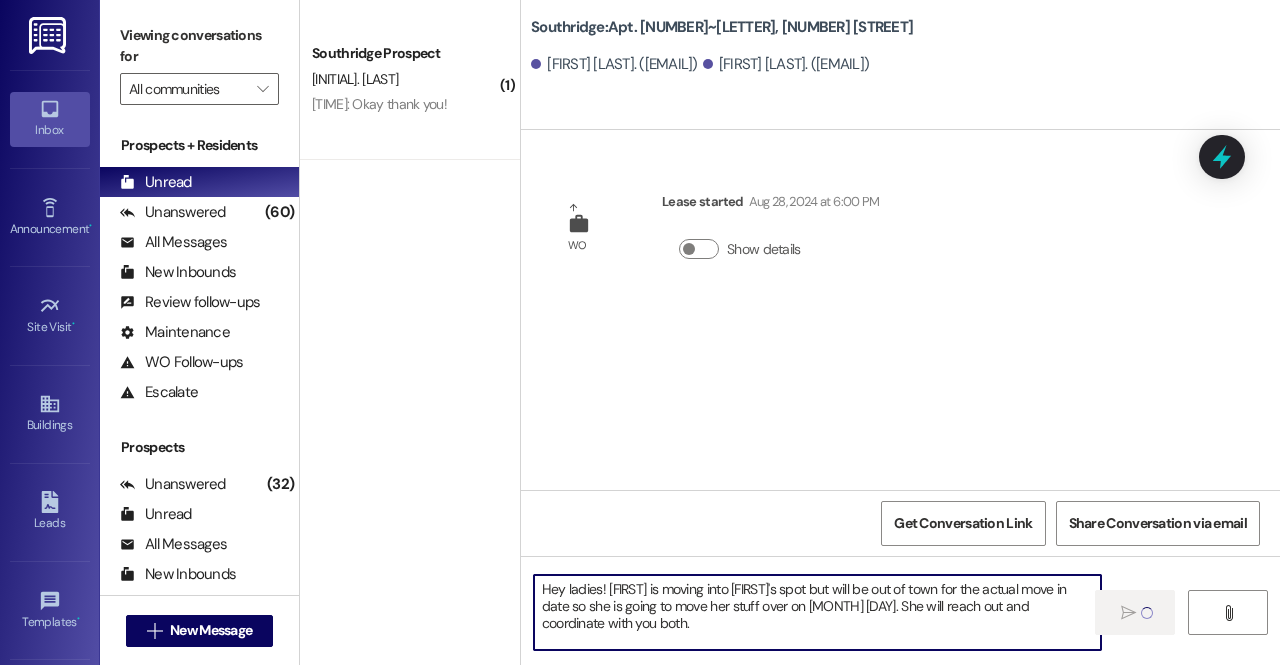 type 